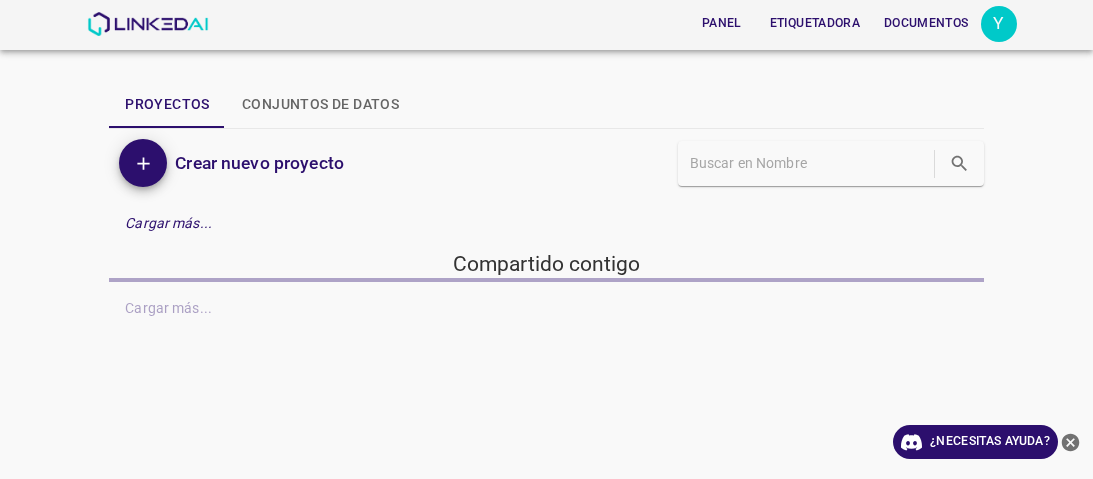 scroll, scrollTop: 0, scrollLeft: 0, axis: both 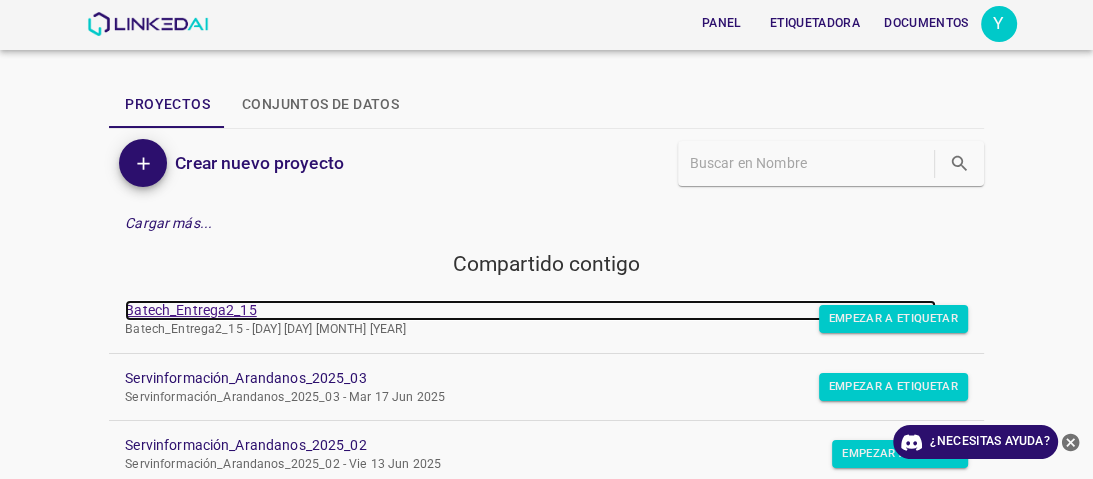 click on "Batech_Entrega2_15" at bounding box center (190, 310) 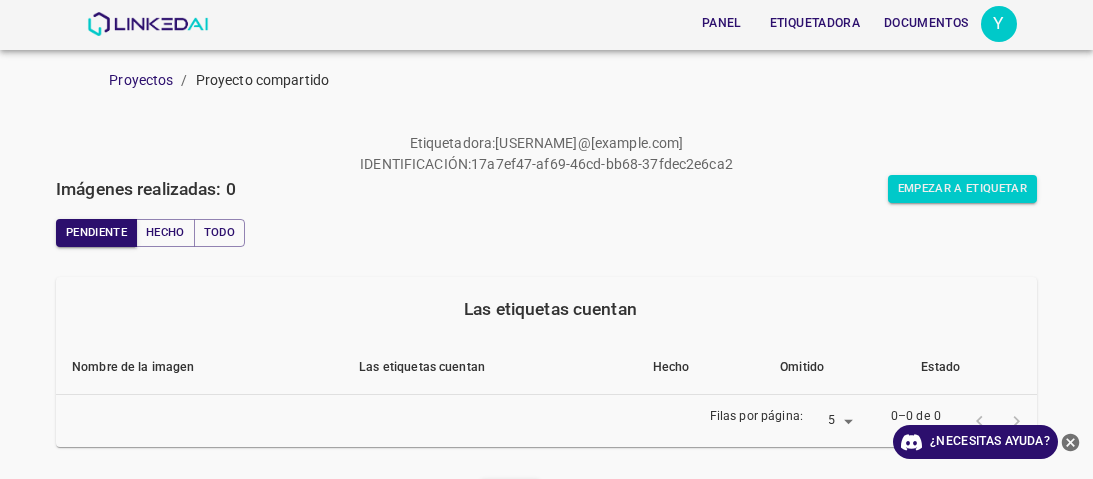 scroll, scrollTop: 0, scrollLeft: 0, axis: both 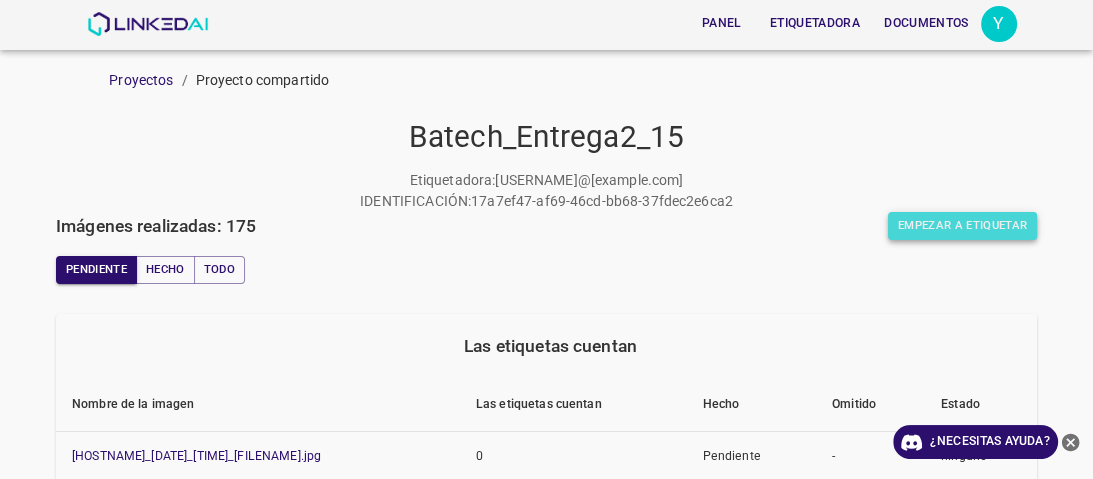 click on "Empezar a etiquetar" at bounding box center [962, 225] 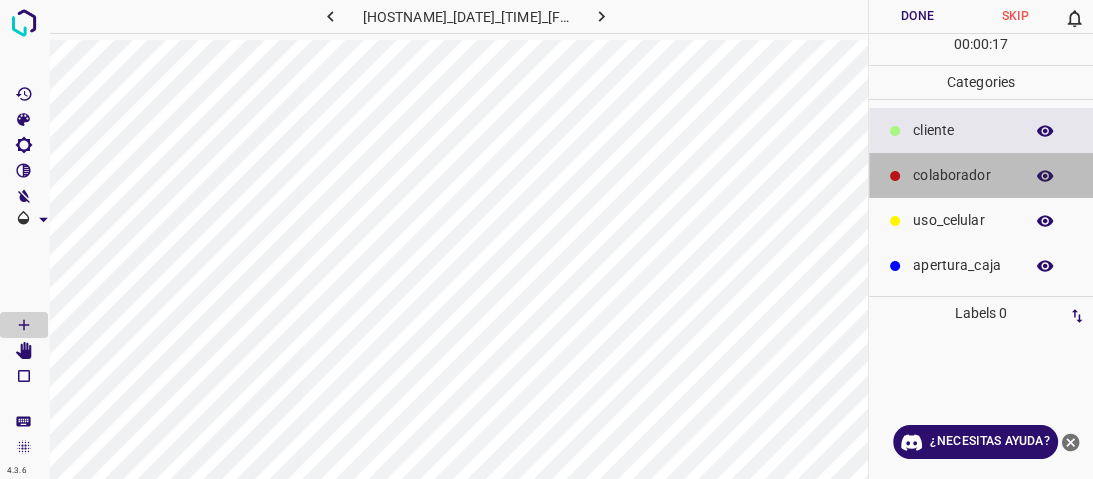 click on "colaborador" at bounding box center (963, 130) 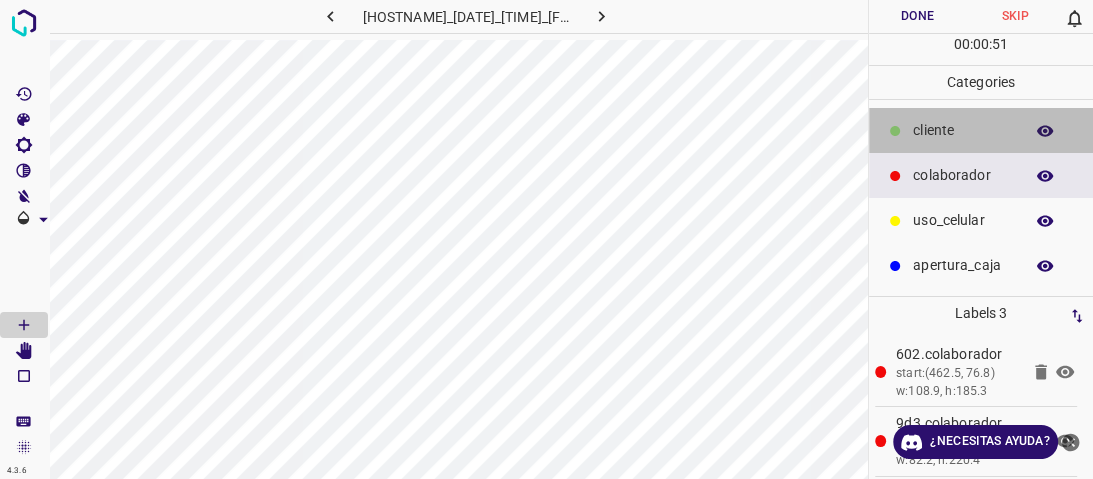 click on "​​cliente" at bounding box center [981, 130] 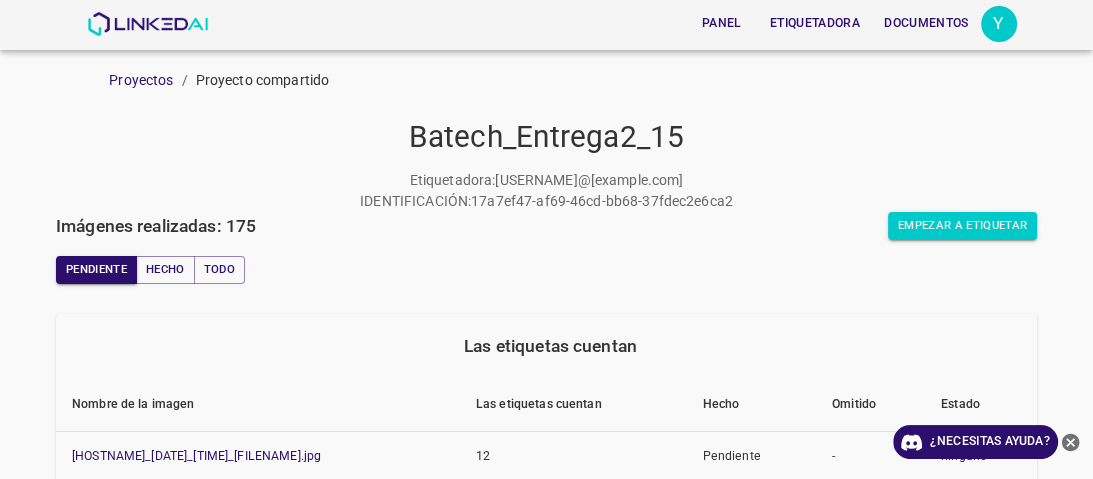 scroll, scrollTop: 80, scrollLeft: 0, axis: vertical 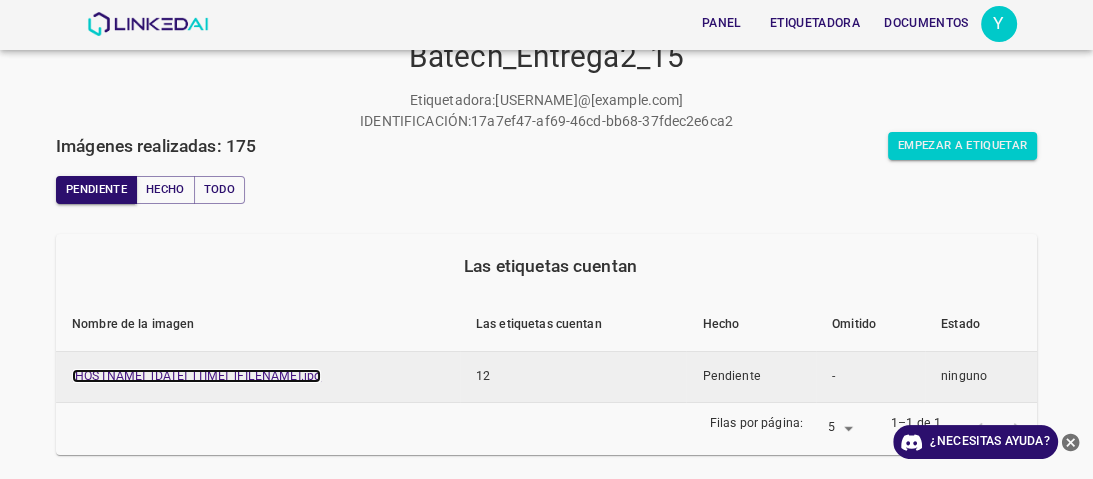 click on "774-bc-terminalgdl.zapto.org_20250626_140609_000004020.jpg" at bounding box center (196, 376) 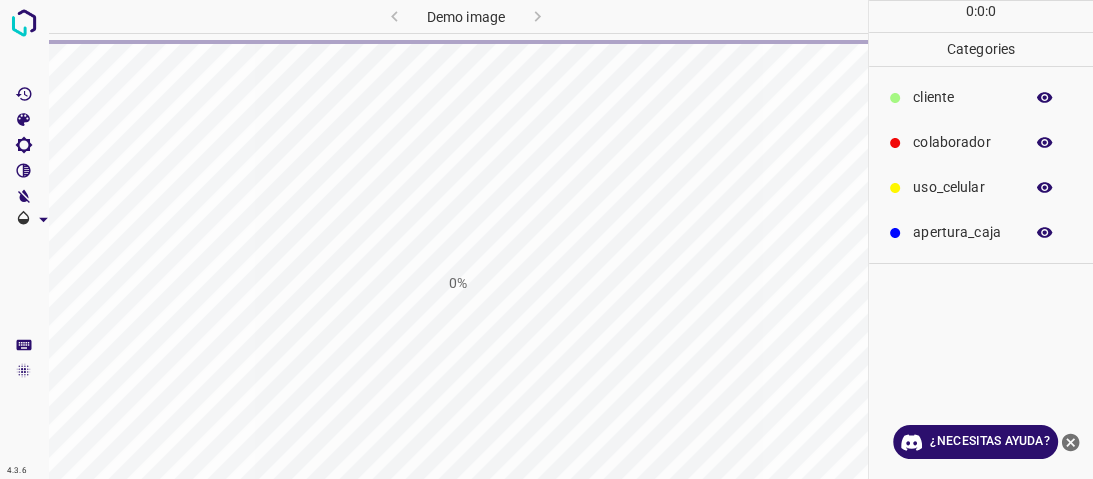 scroll, scrollTop: 0, scrollLeft: 0, axis: both 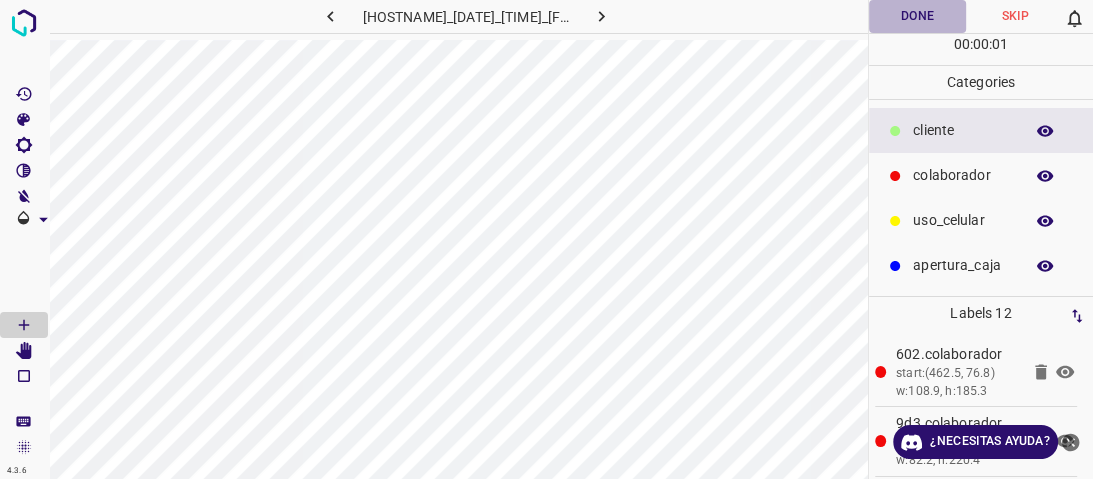 click on "Done" at bounding box center (918, 16) 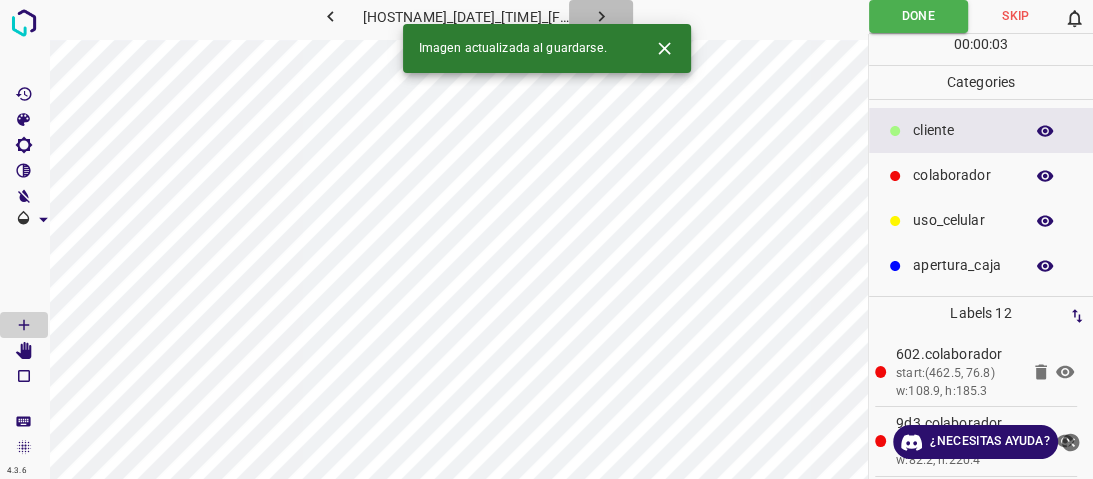 click at bounding box center (601, 16) 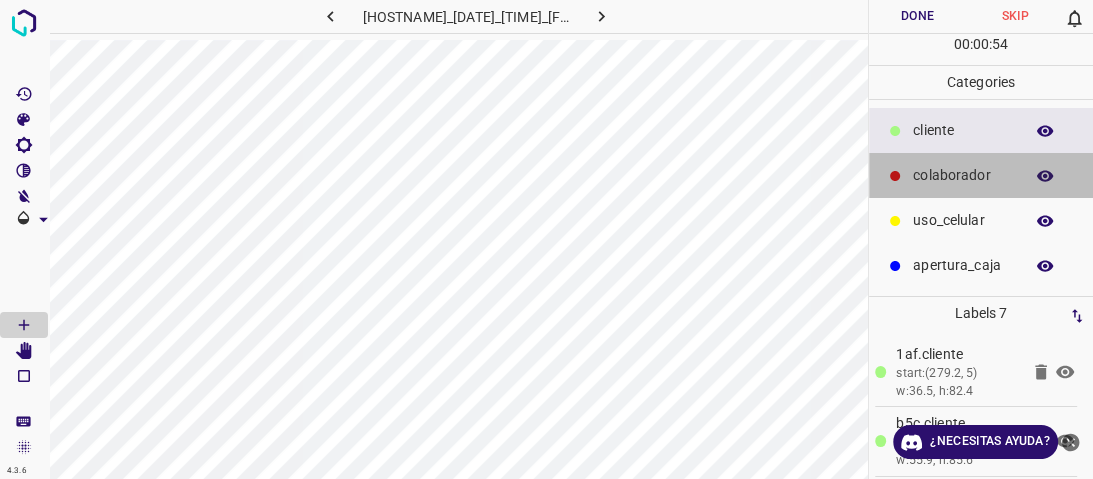 click on "colaborador" at bounding box center (963, 130) 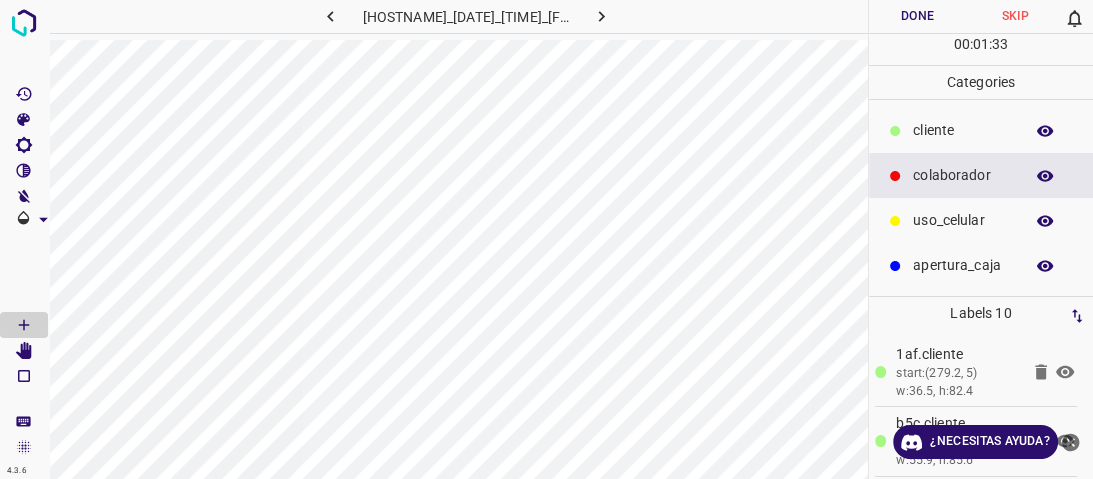 click on "Done" at bounding box center [918, 16] 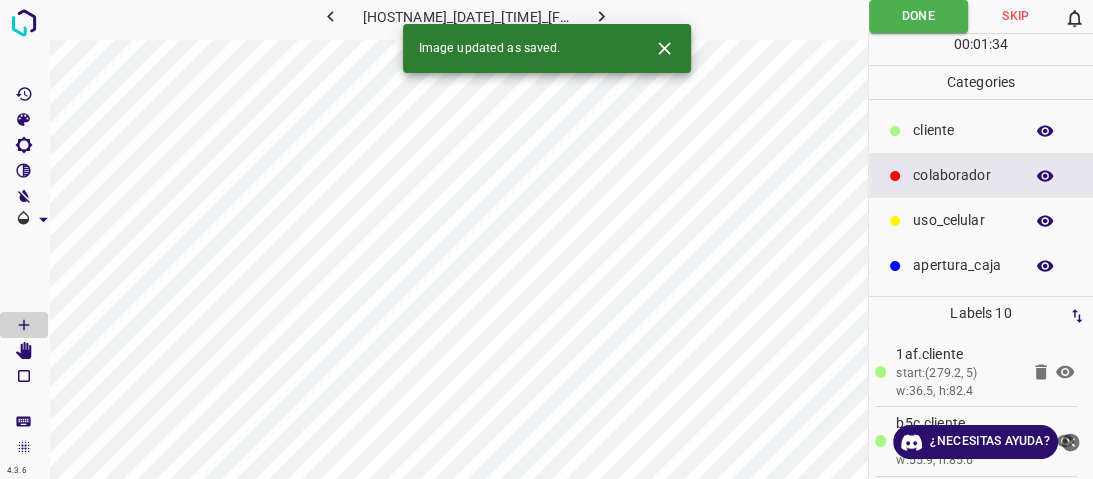 click at bounding box center [601, 16] 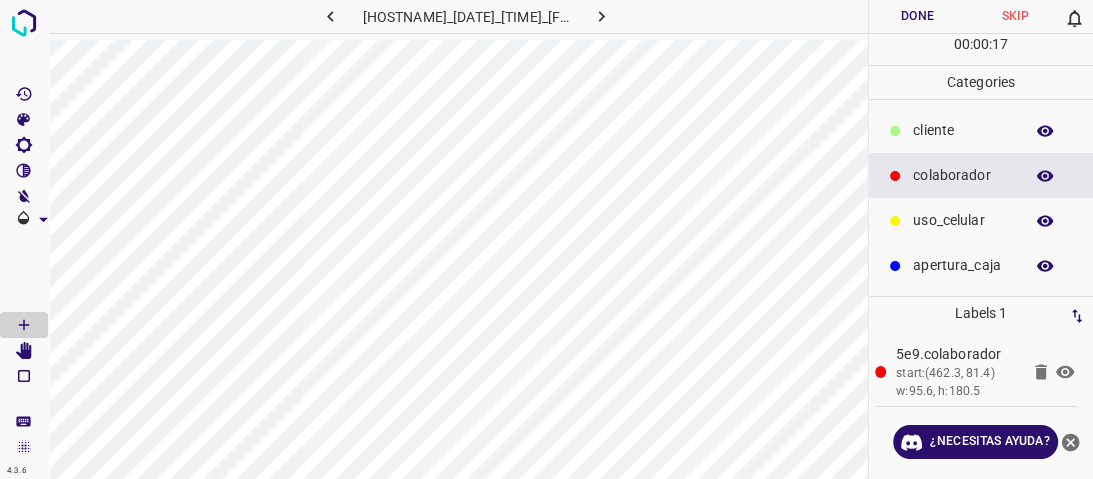 click on "apertura_caja" at bounding box center (963, 130) 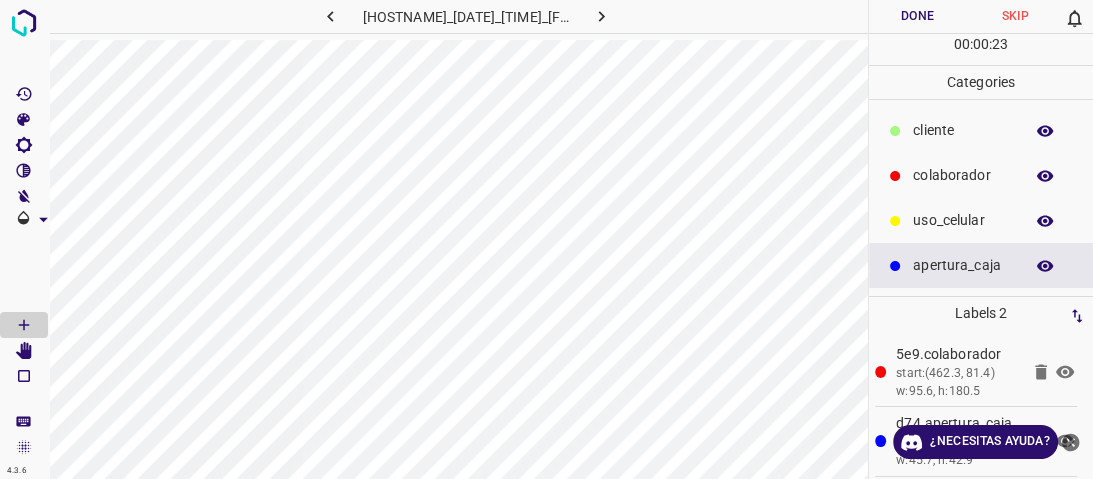 drag, startPoint x: 962, startPoint y: 141, endPoint x: 892, endPoint y: 136, distance: 70.178345 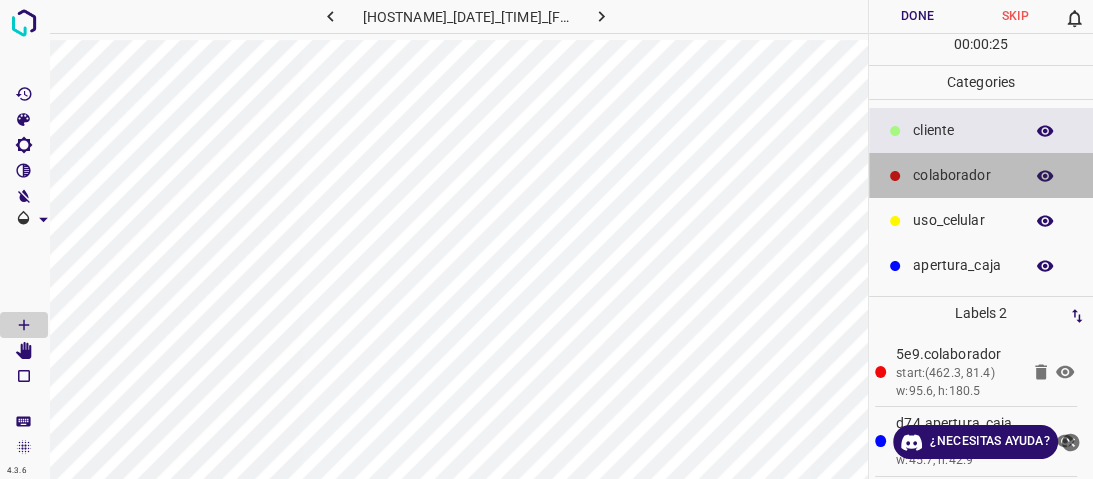 drag, startPoint x: 906, startPoint y: 188, endPoint x: 892, endPoint y: 183, distance: 14.866069 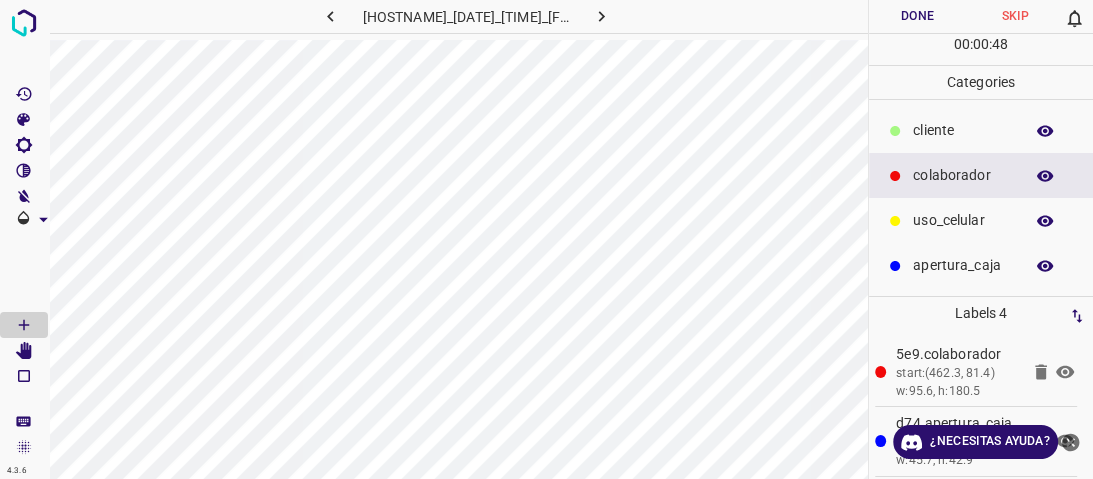 click on "​​cliente" at bounding box center [963, 130] 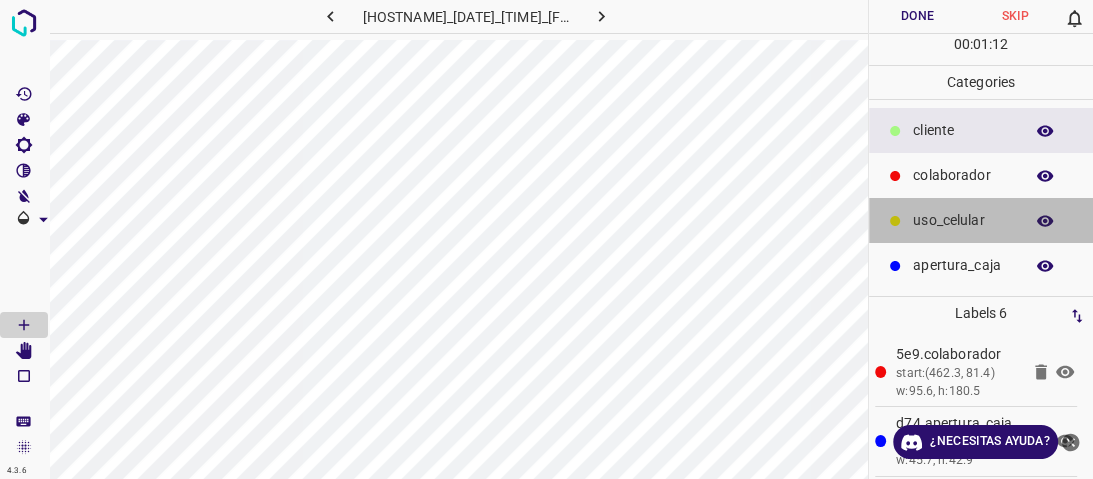 drag, startPoint x: 948, startPoint y: 234, endPoint x: 912, endPoint y: 205, distance: 46.227695 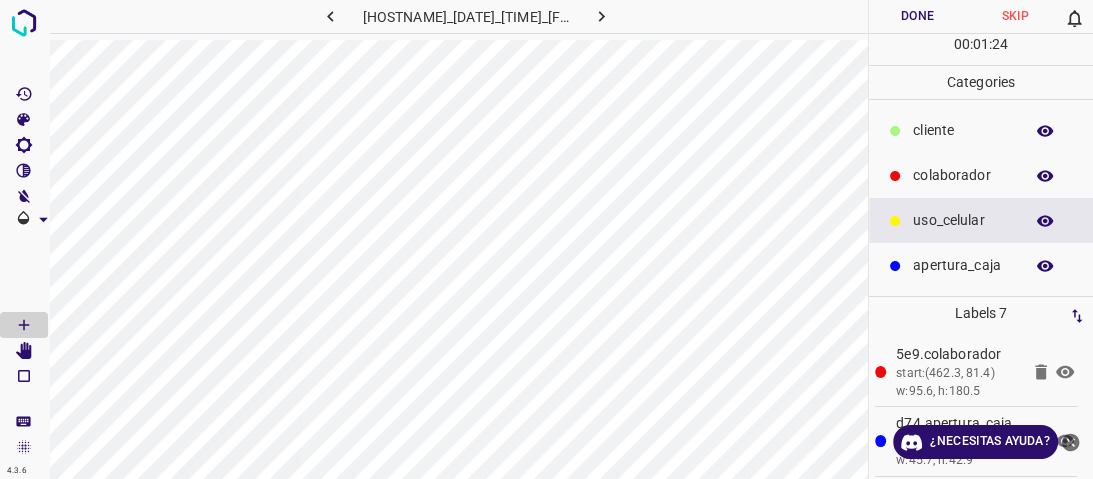 click on "​​cliente" at bounding box center (963, 130) 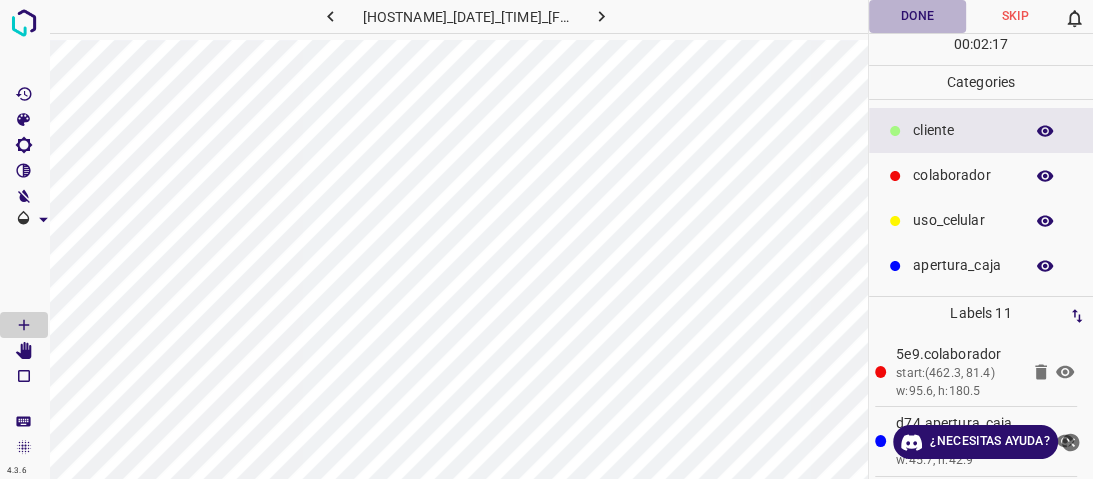 click on "Done" at bounding box center [918, 16] 